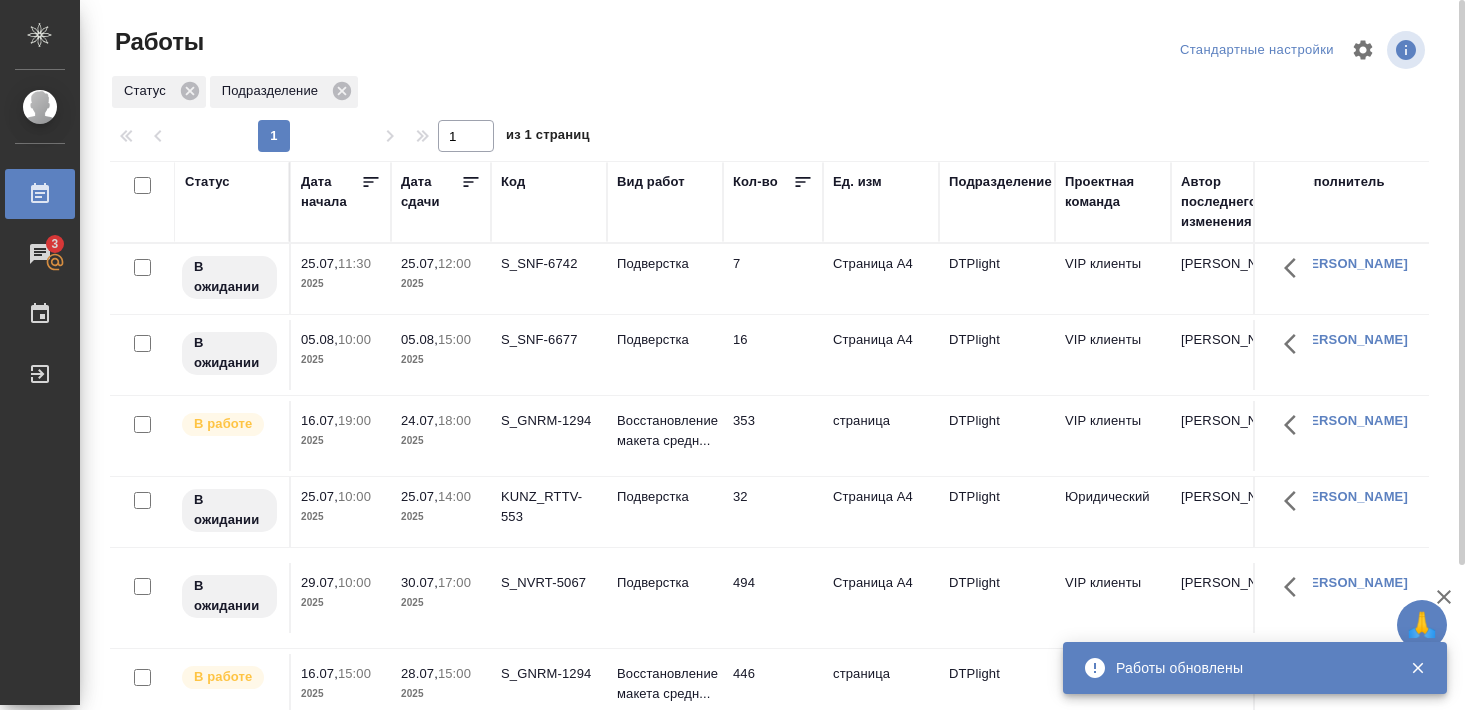 scroll, scrollTop: 0, scrollLeft: 0, axis: both 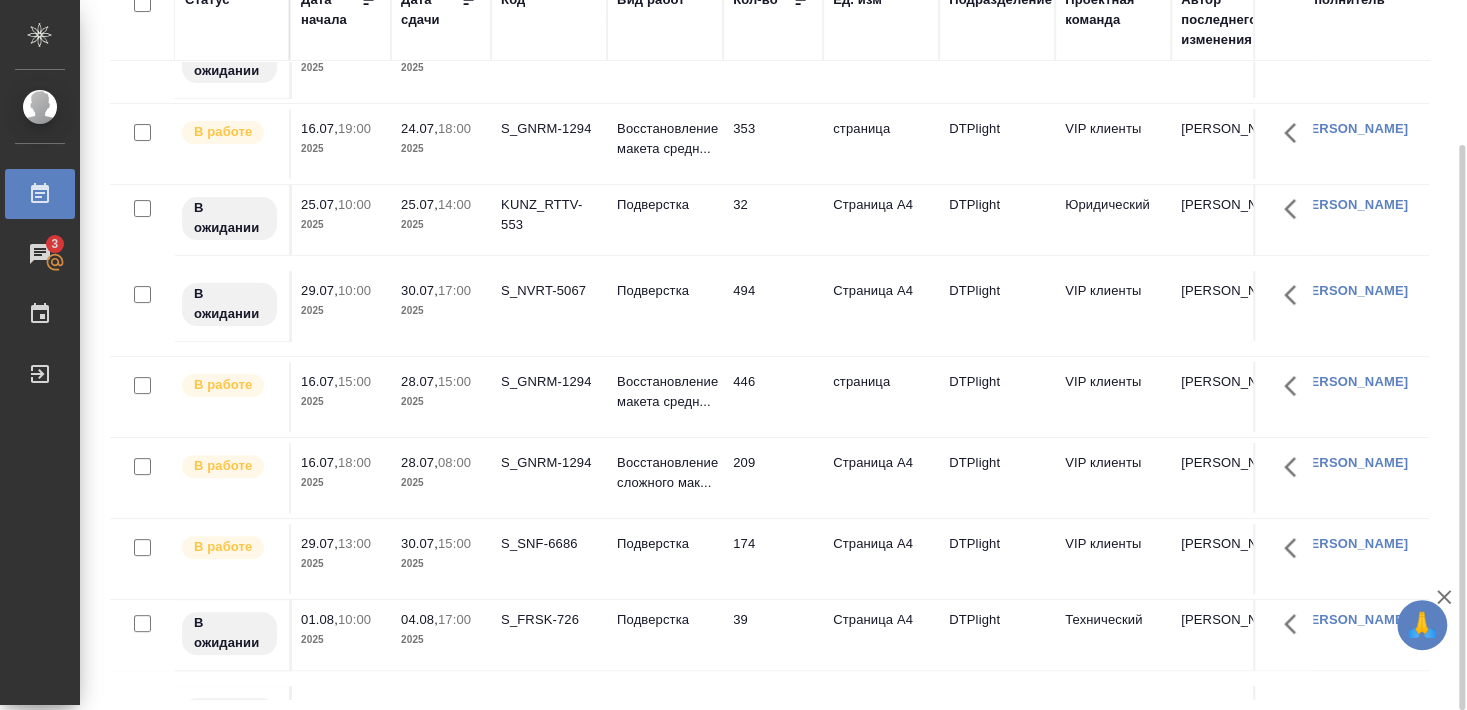 click on "S_GNRM-1294" at bounding box center [549, -28] 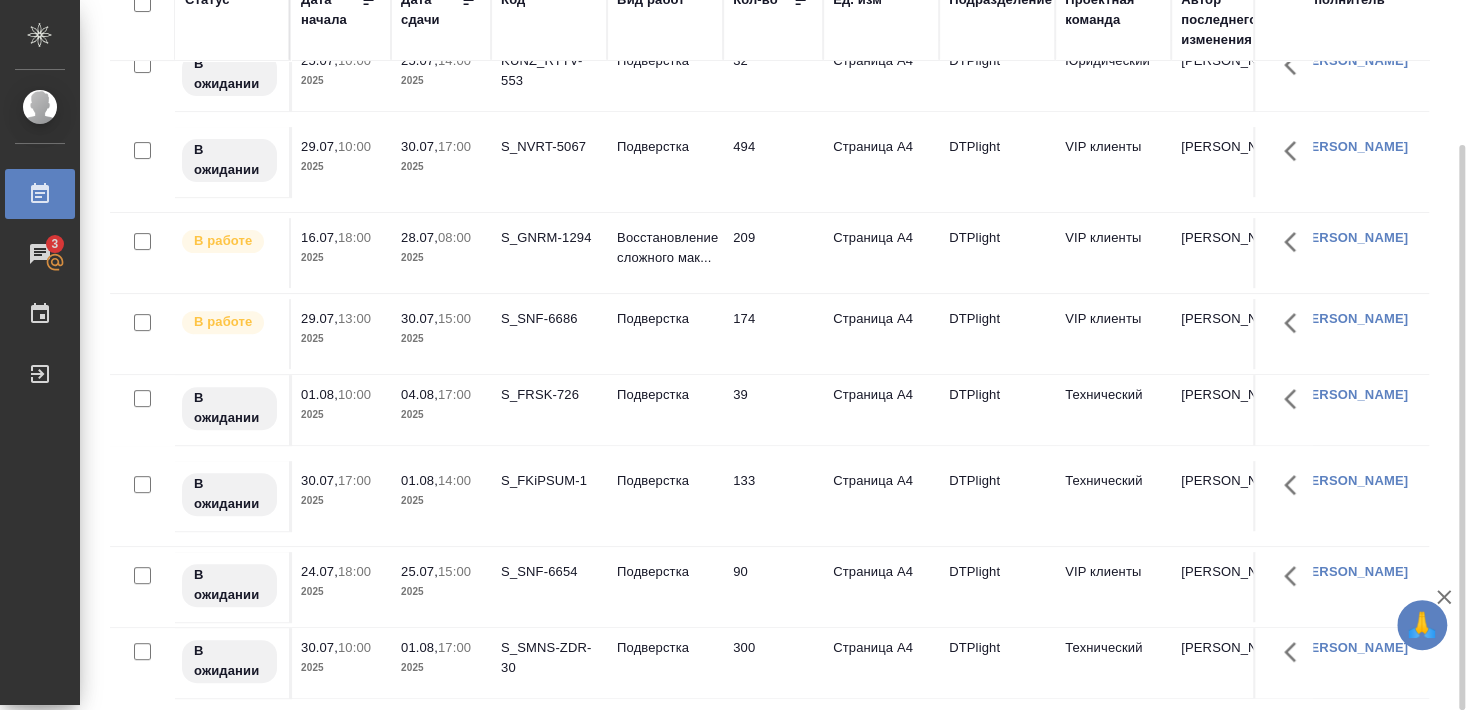 scroll, scrollTop: 327, scrollLeft: 0, axis: vertical 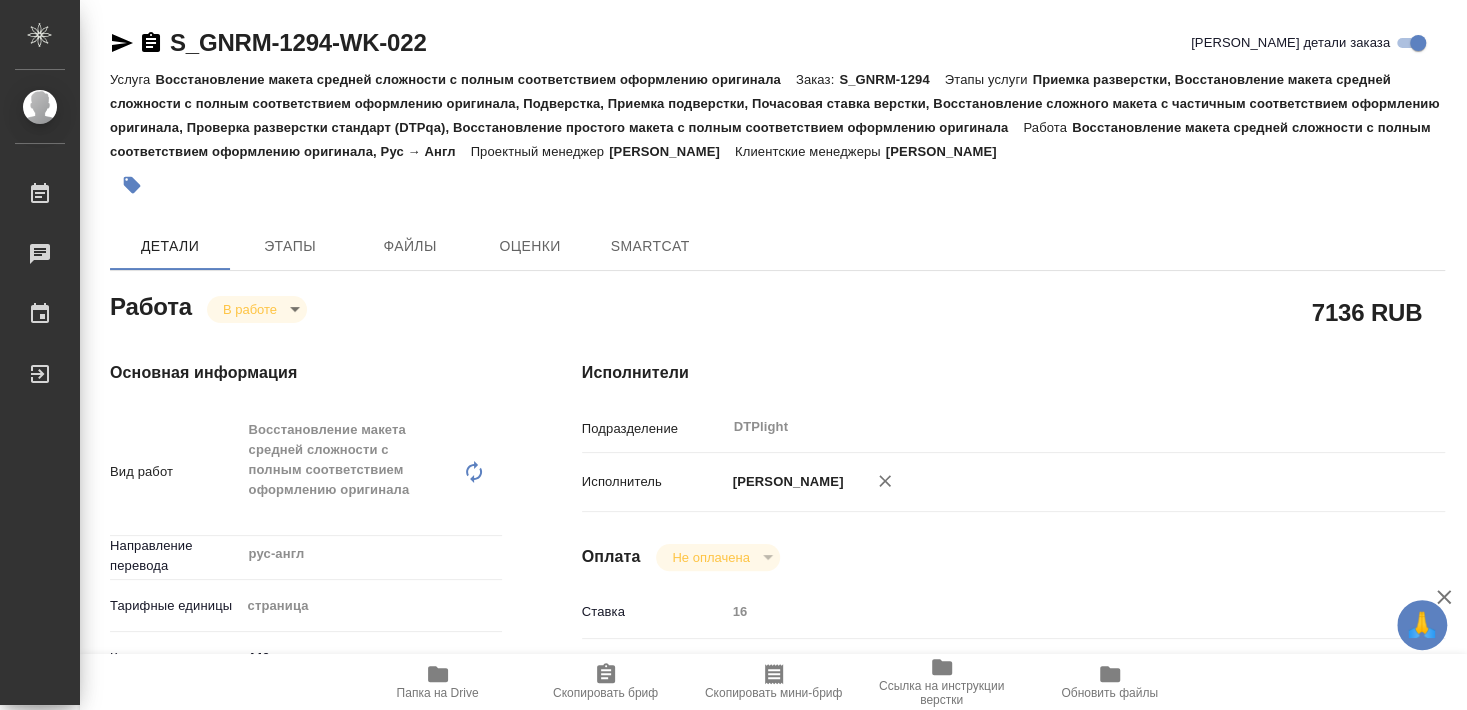 type on "x" 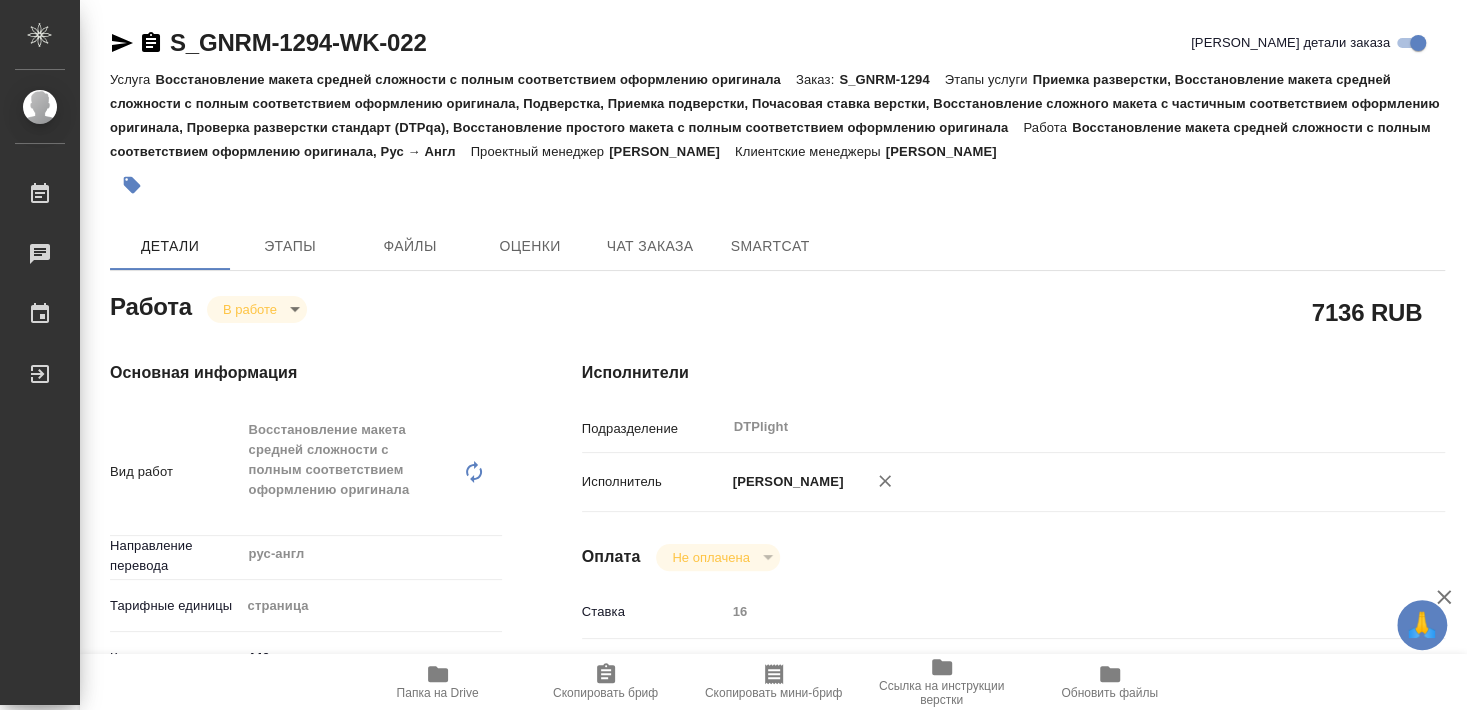 type on "x" 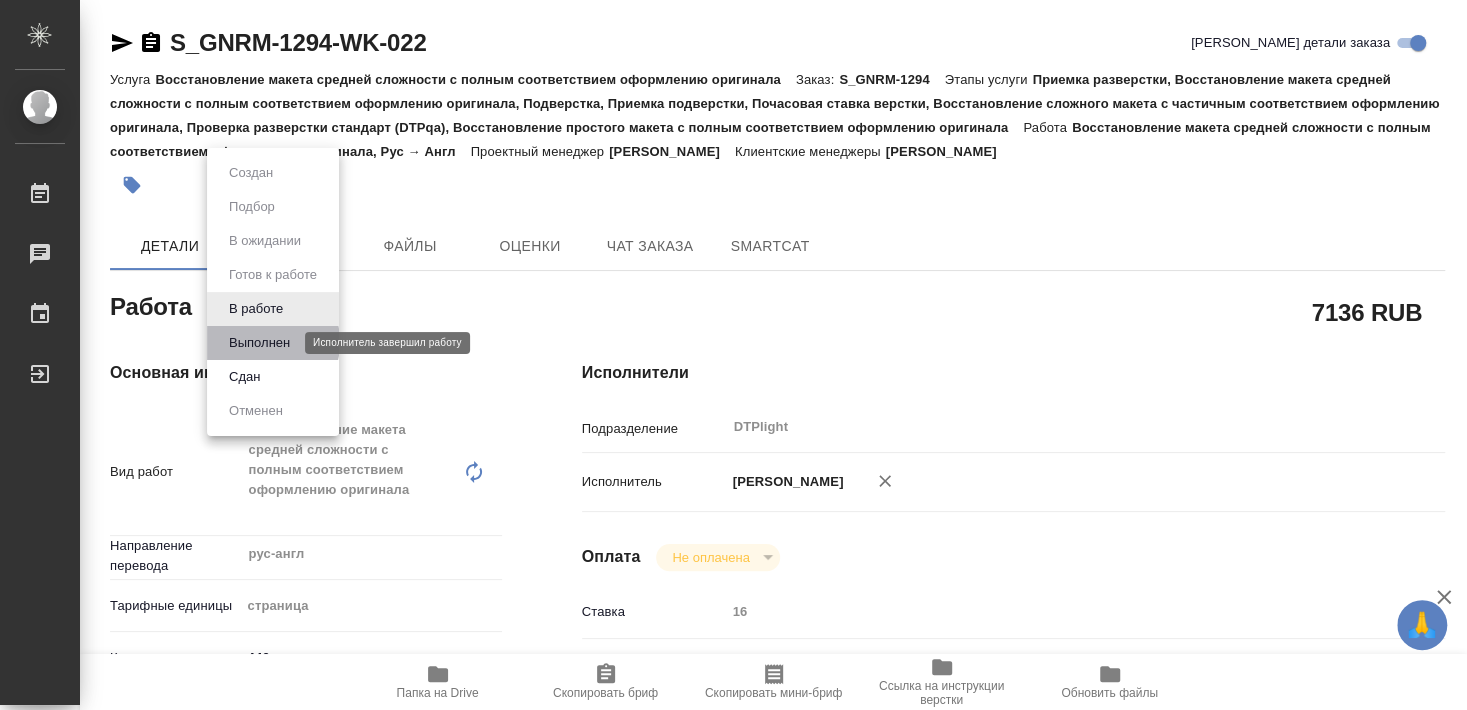 click on "Выполнен" at bounding box center [259, 343] 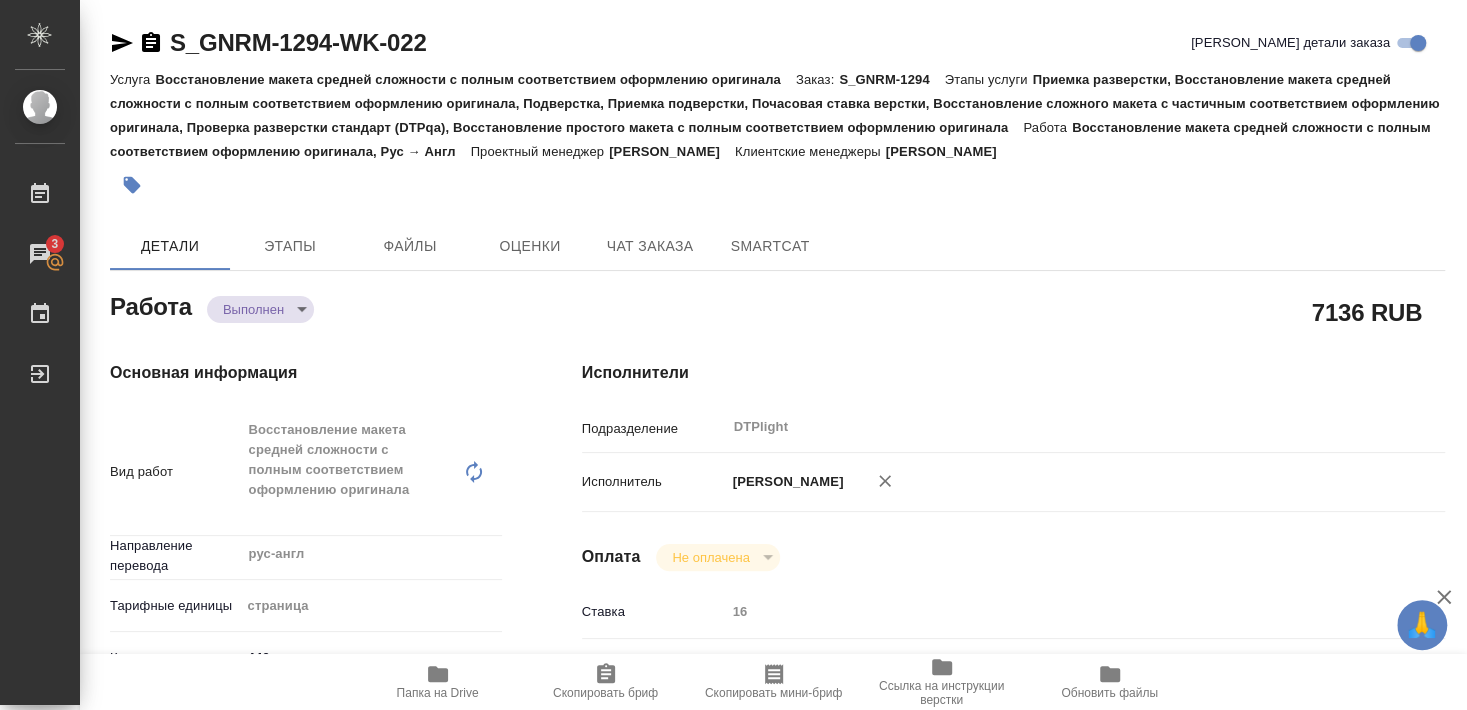 type on "x" 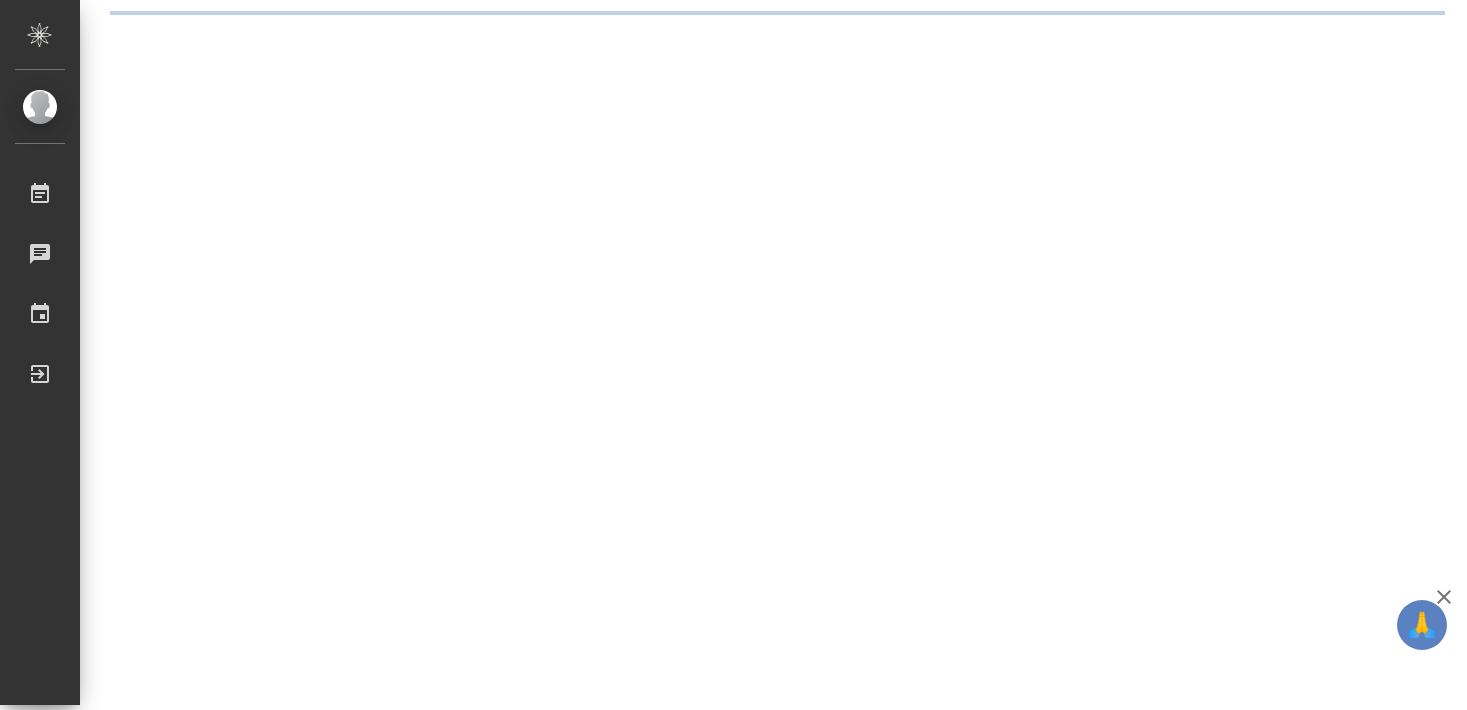scroll, scrollTop: 0, scrollLeft: 0, axis: both 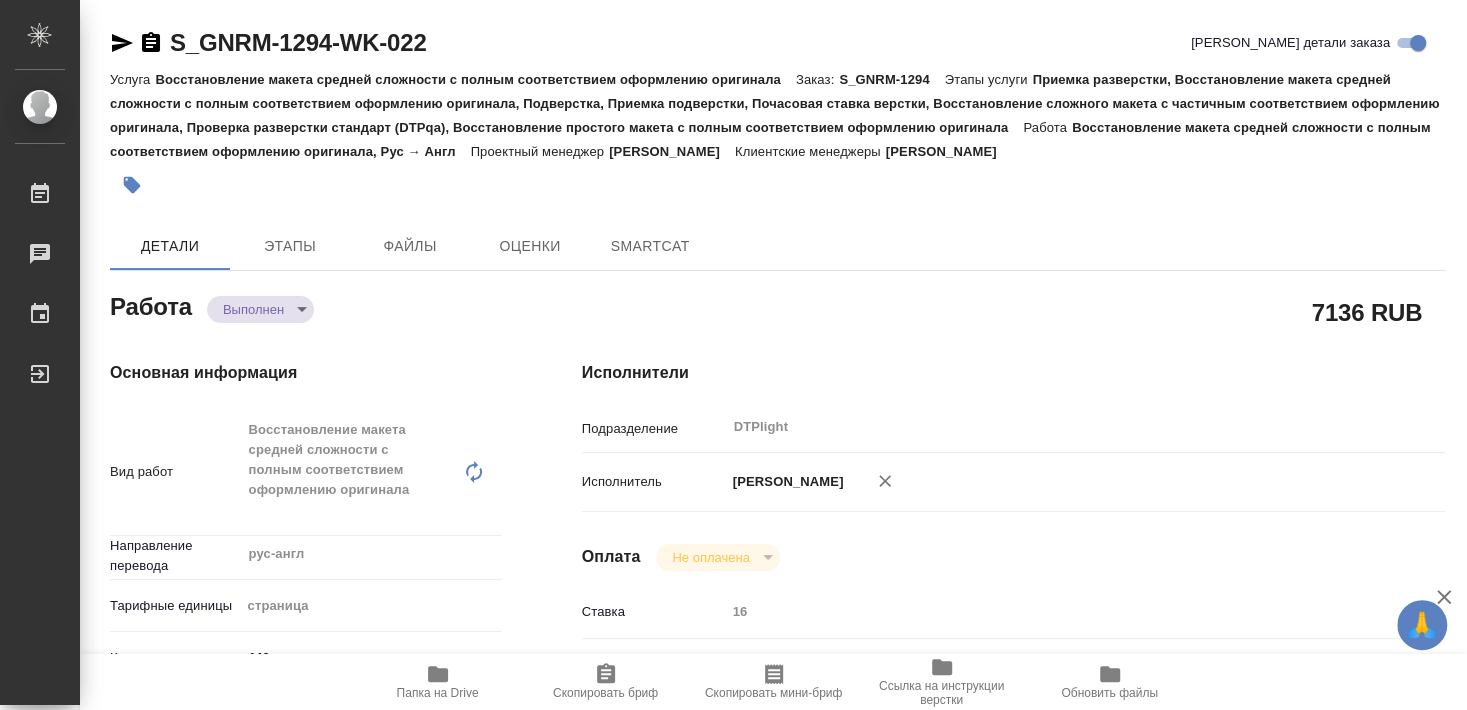 type on "x" 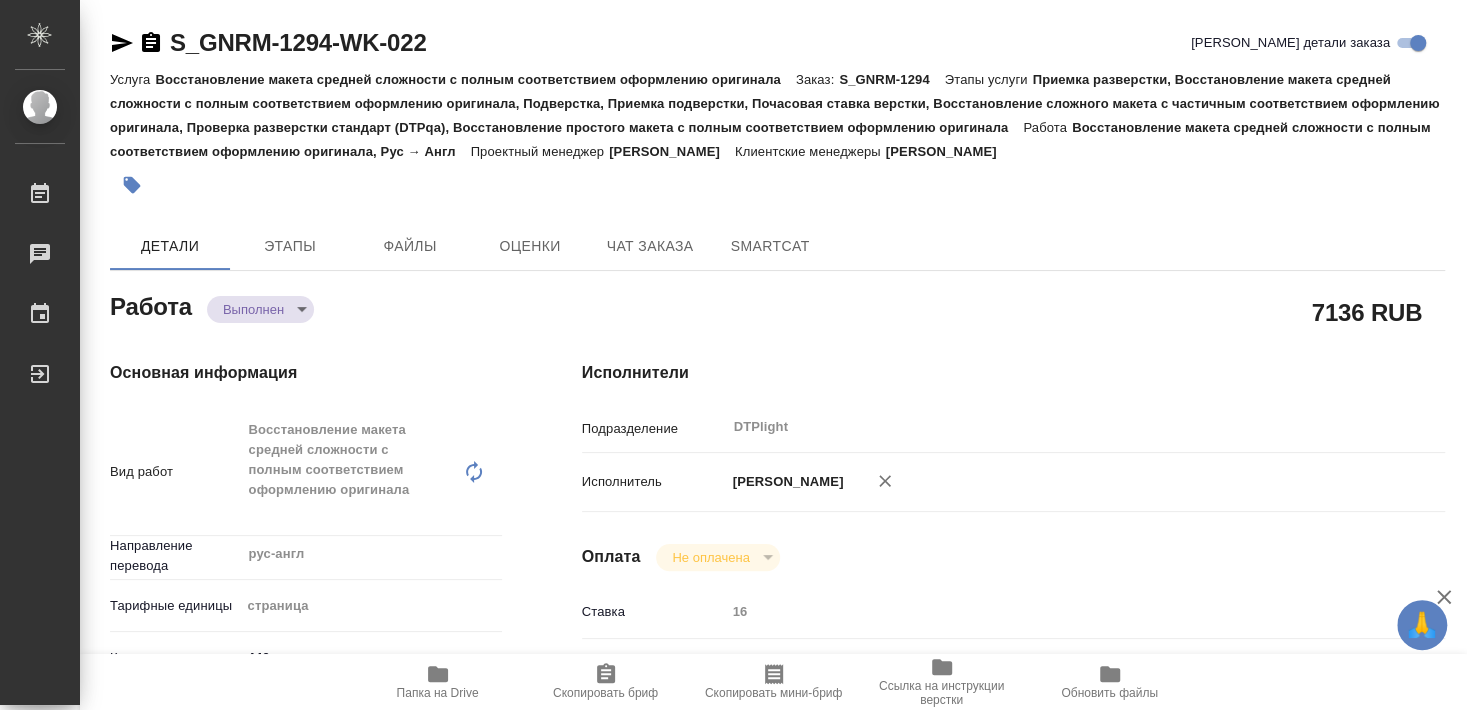 type on "x" 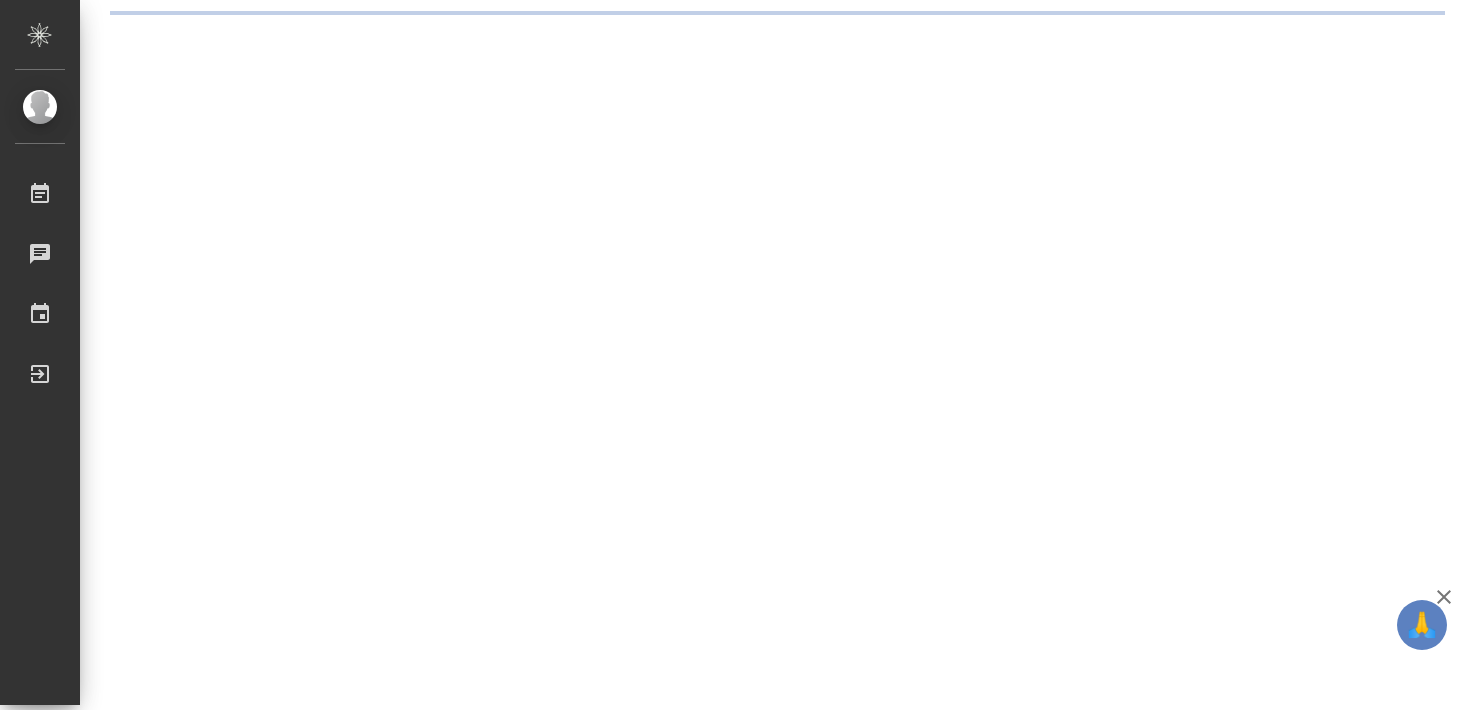 scroll, scrollTop: 0, scrollLeft: 0, axis: both 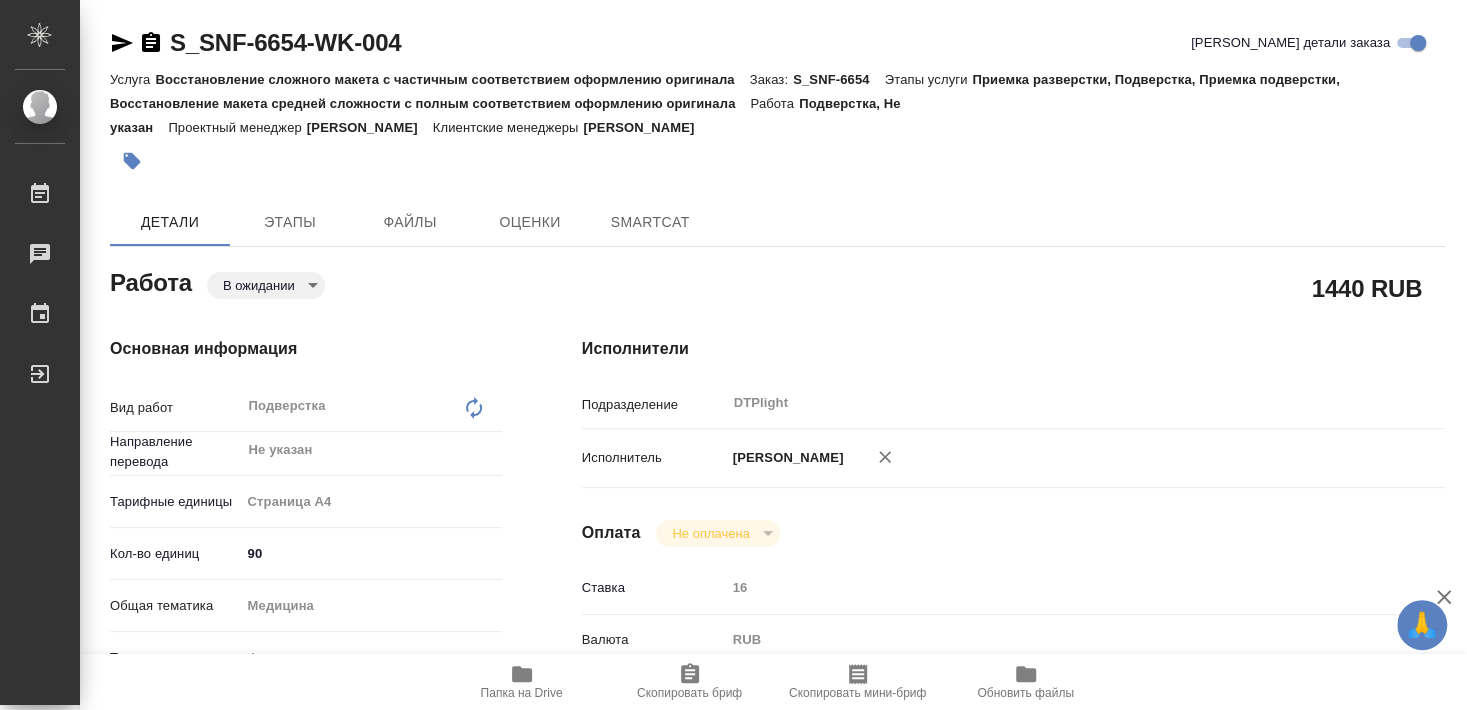 type on "x" 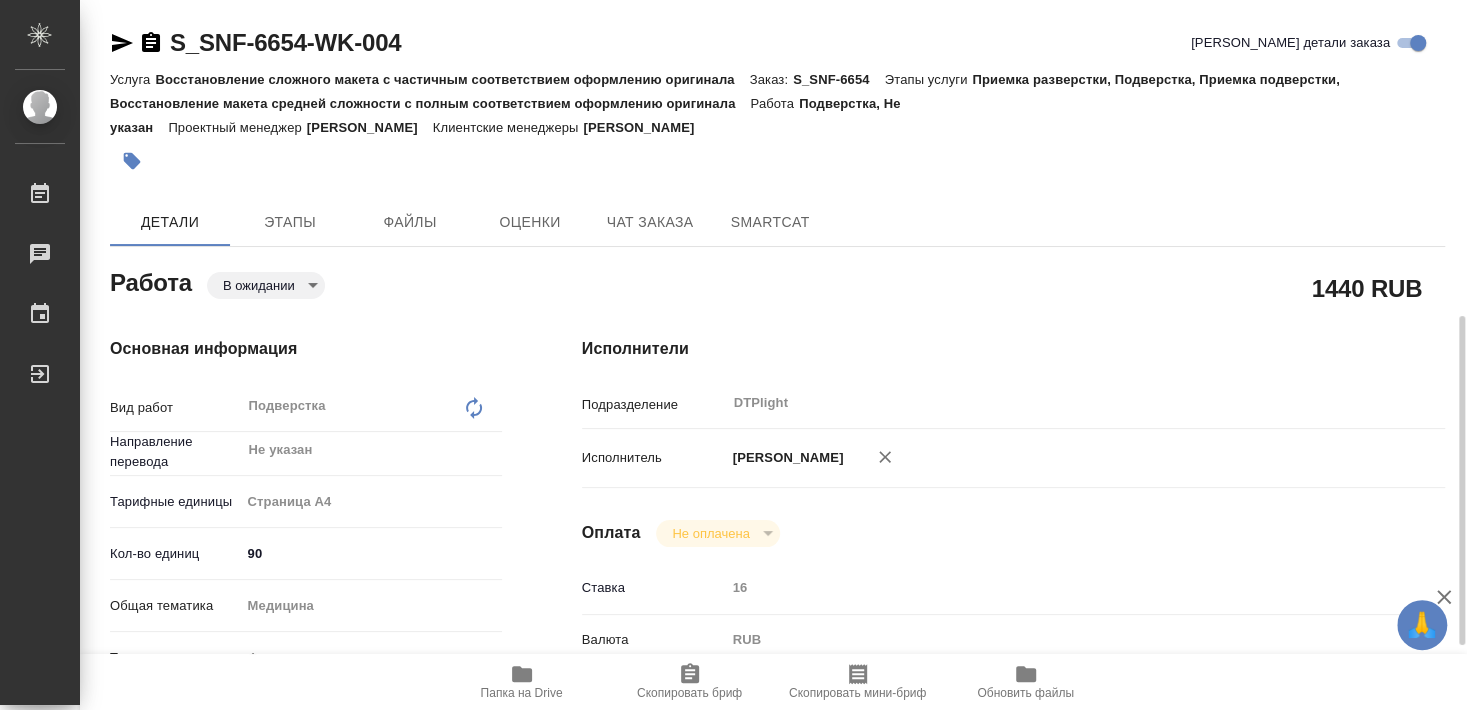 type on "x" 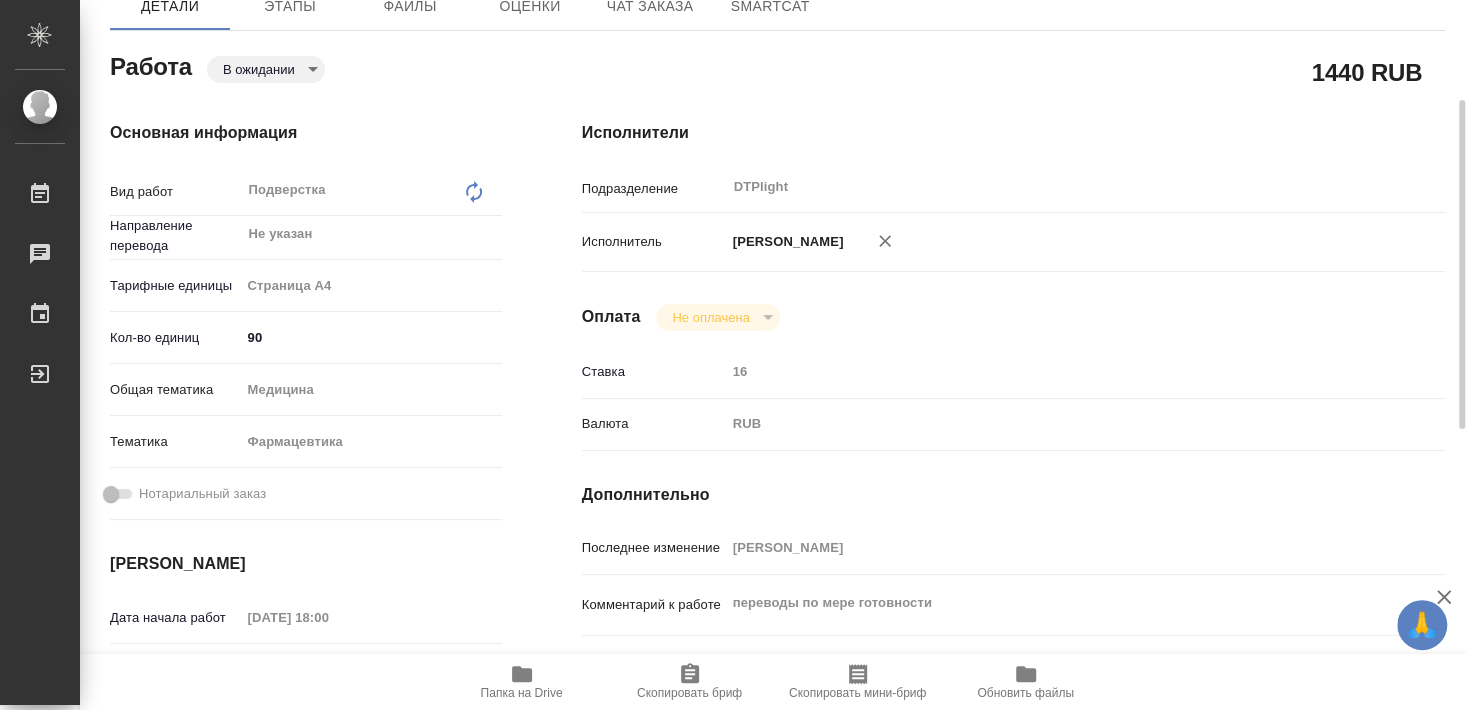 type on "x" 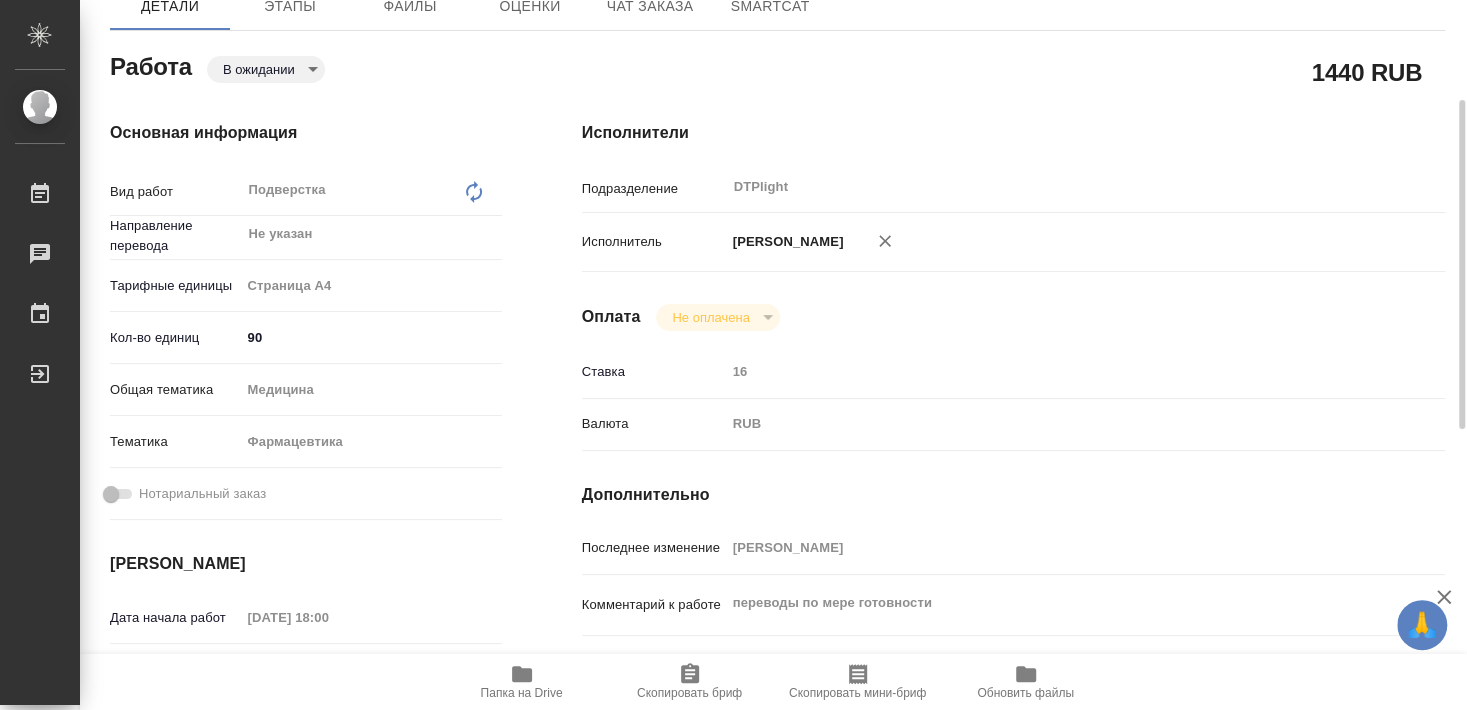 type on "x" 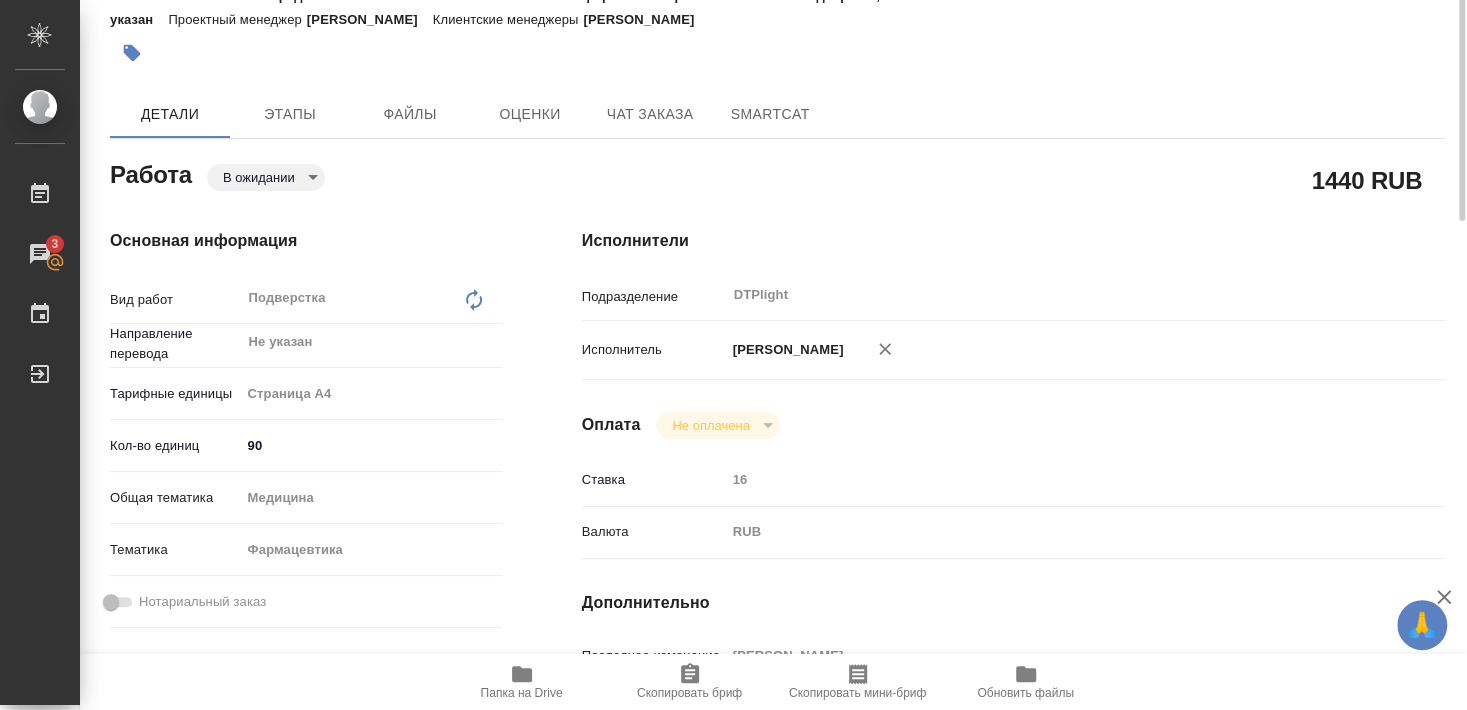 scroll, scrollTop: 0, scrollLeft: 0, axis: both 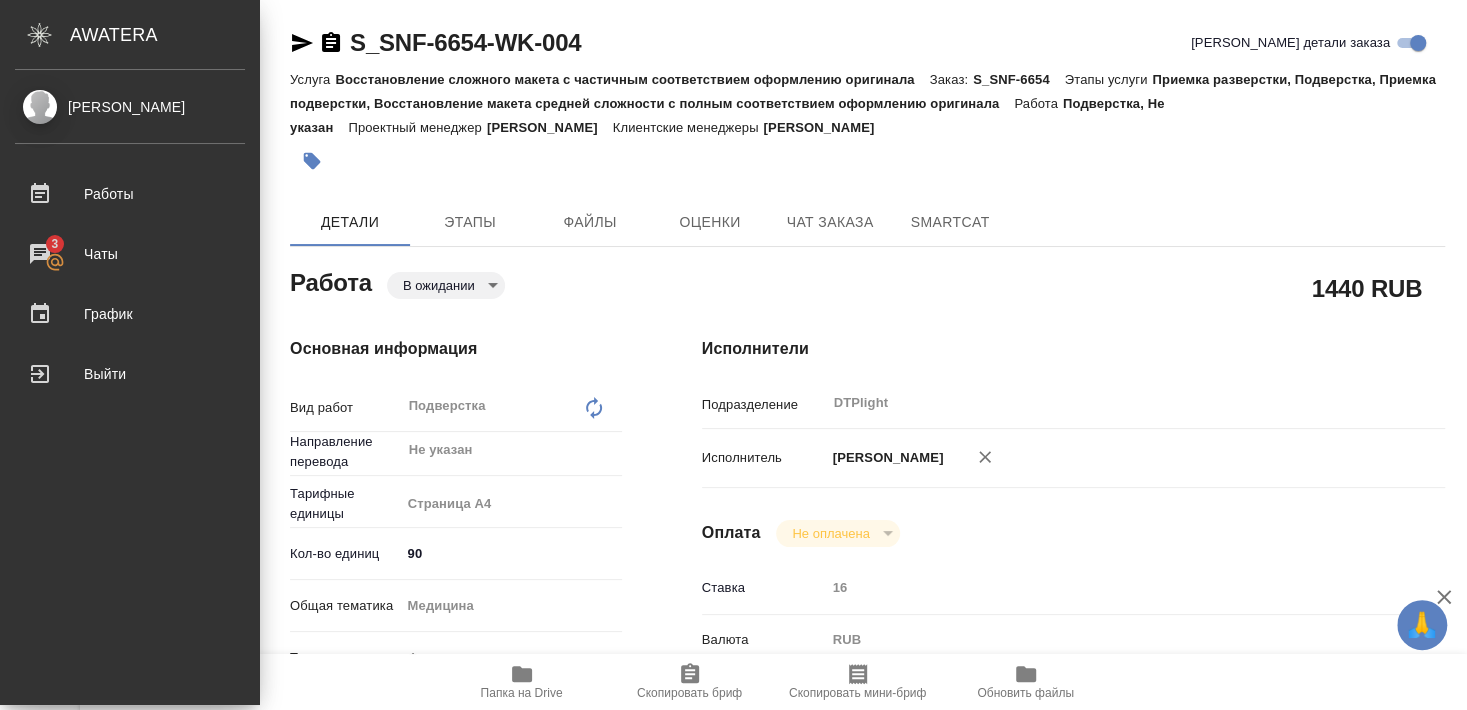 type on "x" 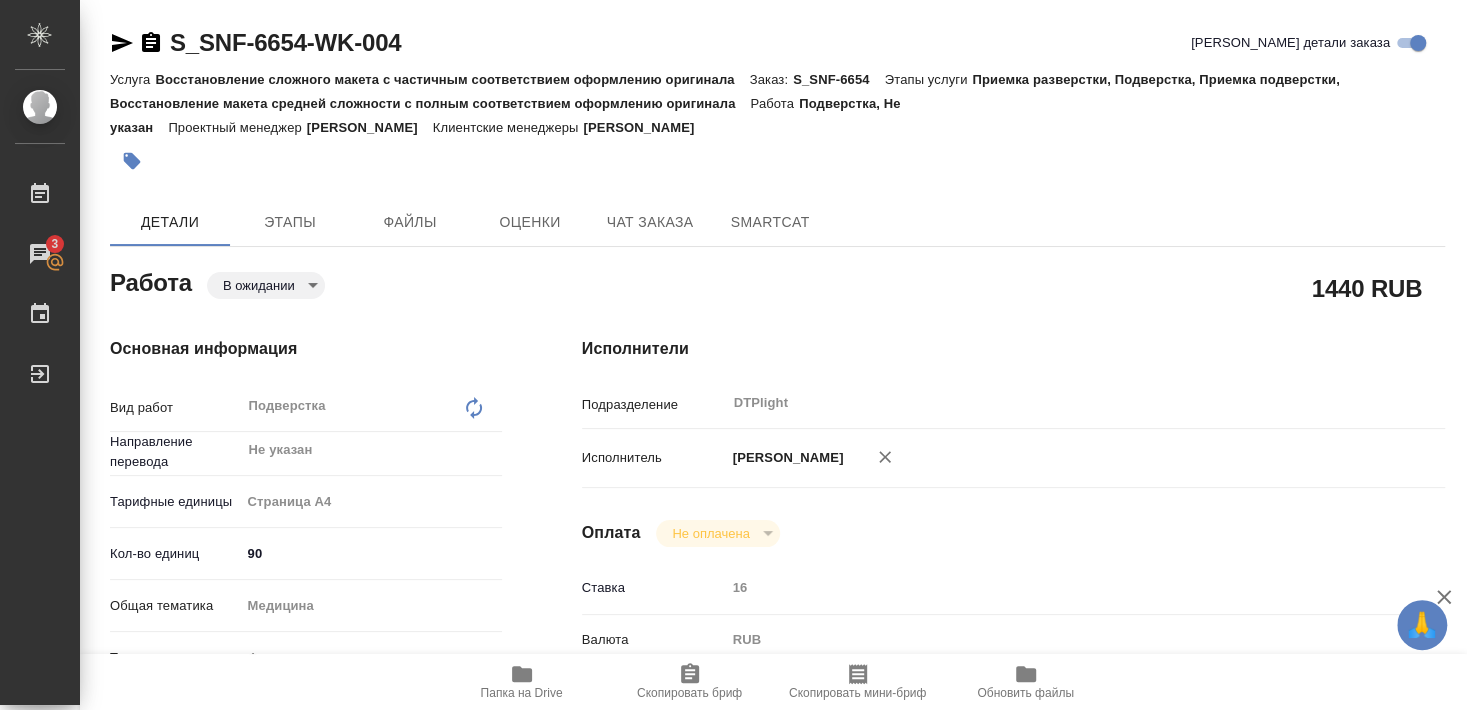 type on "x" 